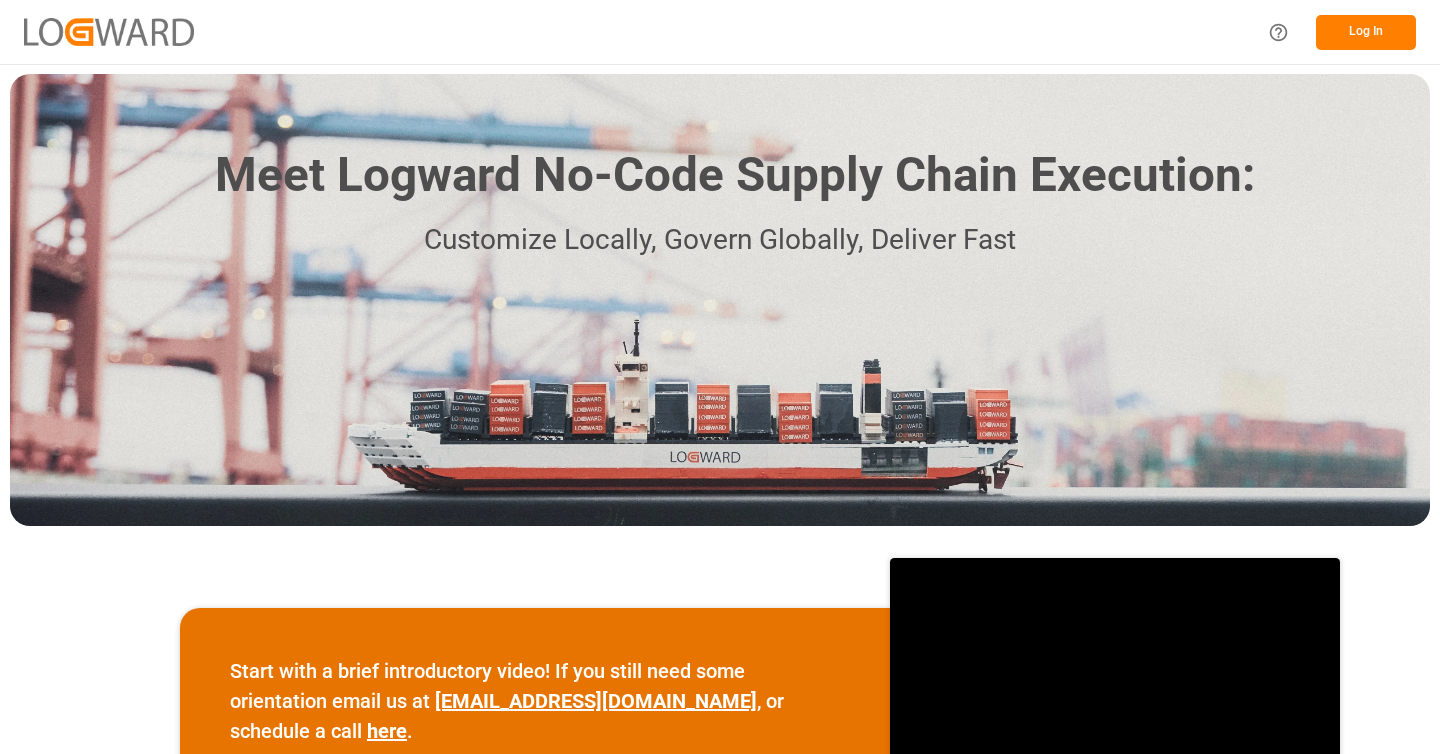 scroll, scrollTop: 0, scrollLeft: 0, axis: both 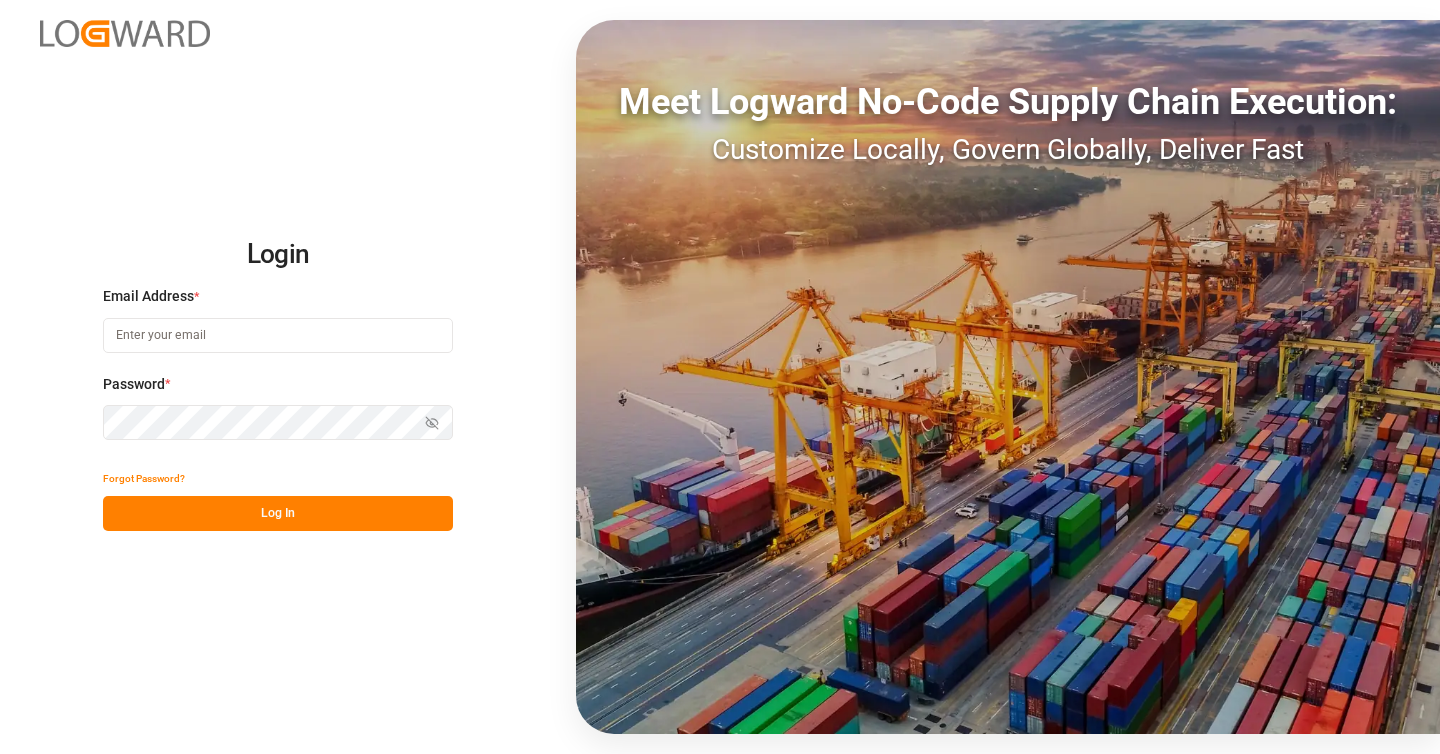 click at bounding box center (278, 335) 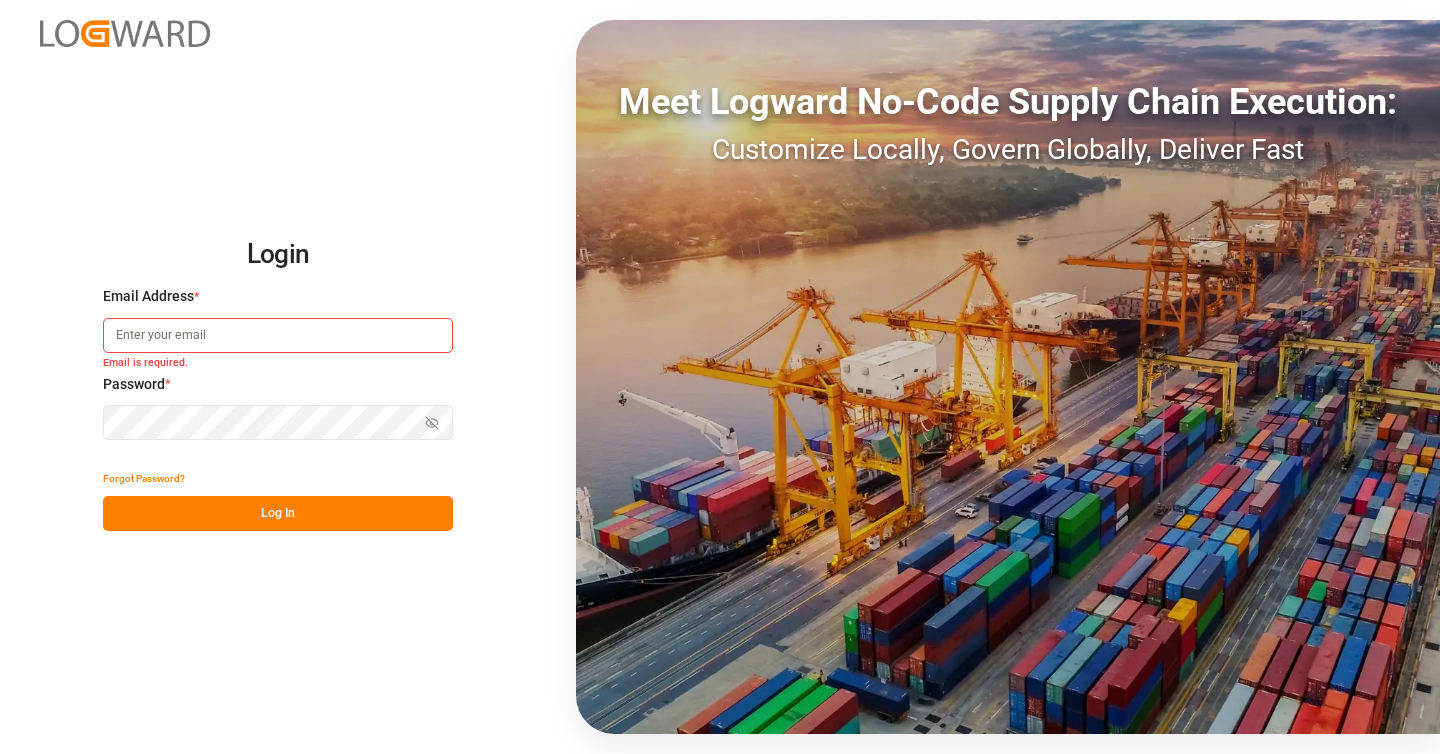 type on "[PERSON_NAME][EMAIL_ADDRESS][PERSON_NAME][DOMAIN_NAME]" 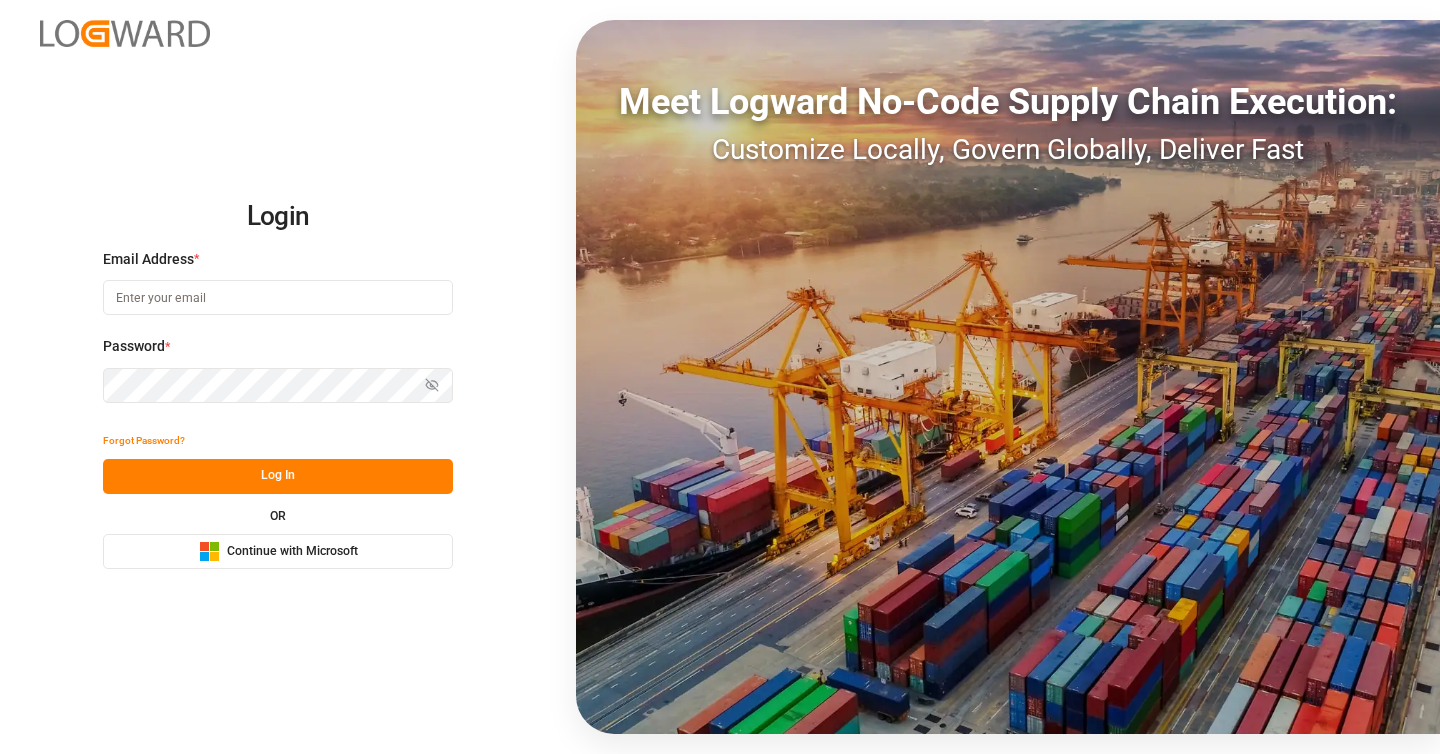scroll, scrollTop: 0, scrollLeft: 0, axis: both 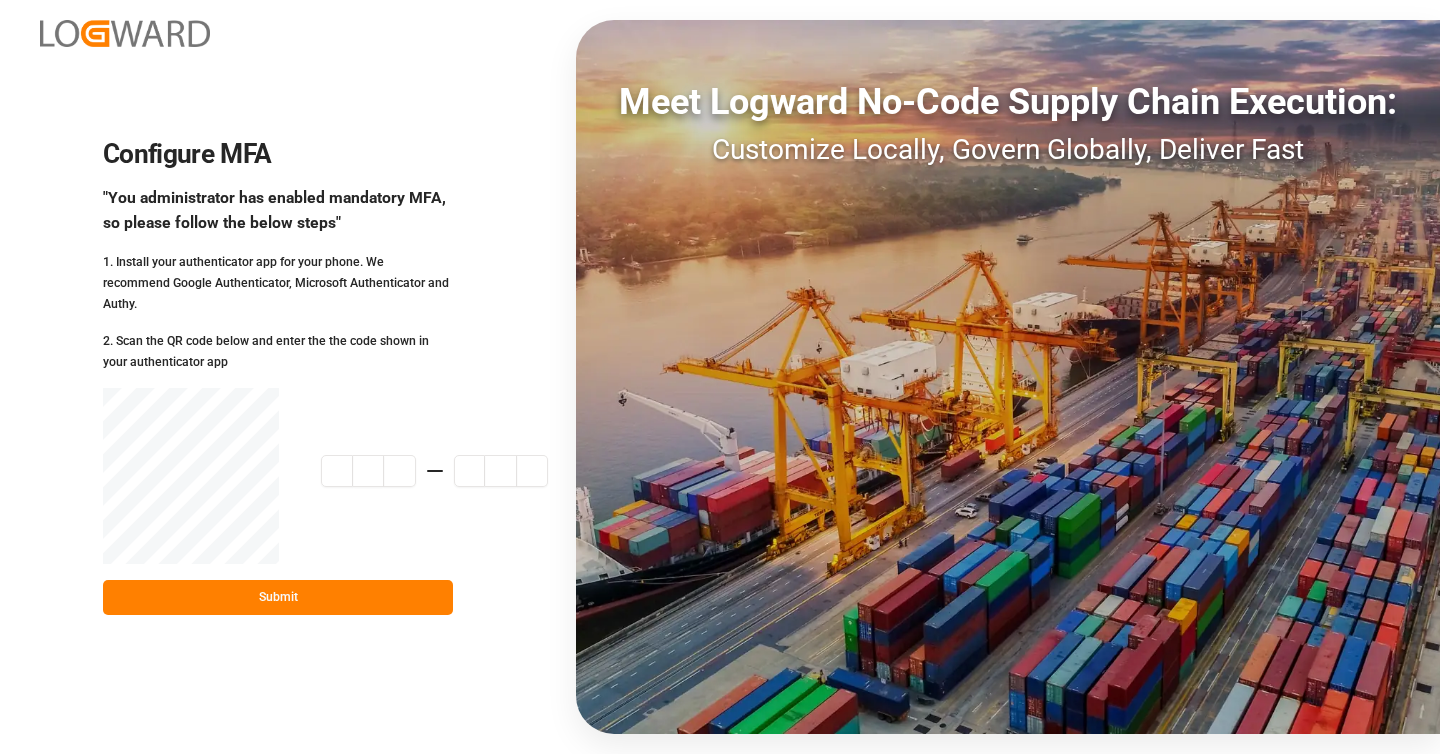 click on "Meet Logward No-Code Supply Chain Execution: Customize Locally, Govern Globally, Deliver Fast" at bounding box center (1008, 377) 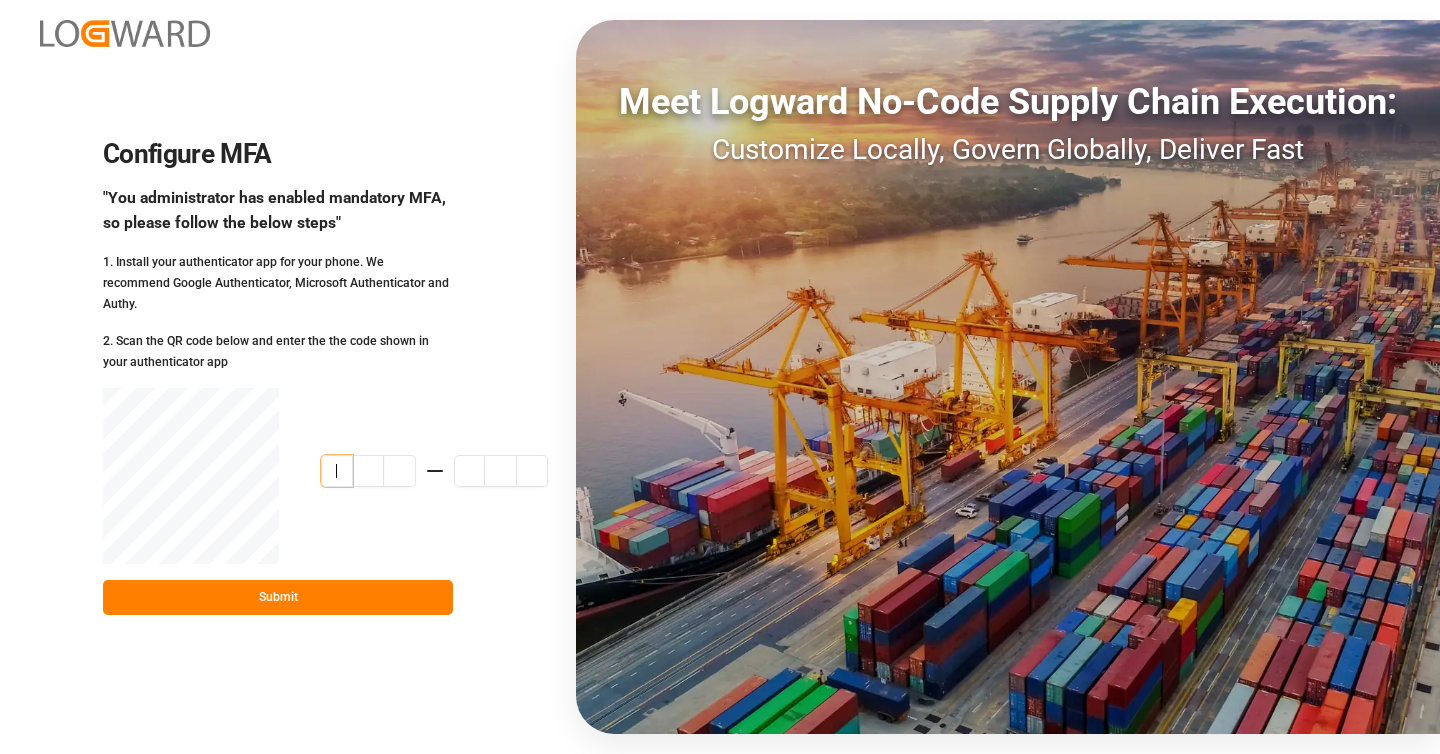 click at bounding box center [454, 471] 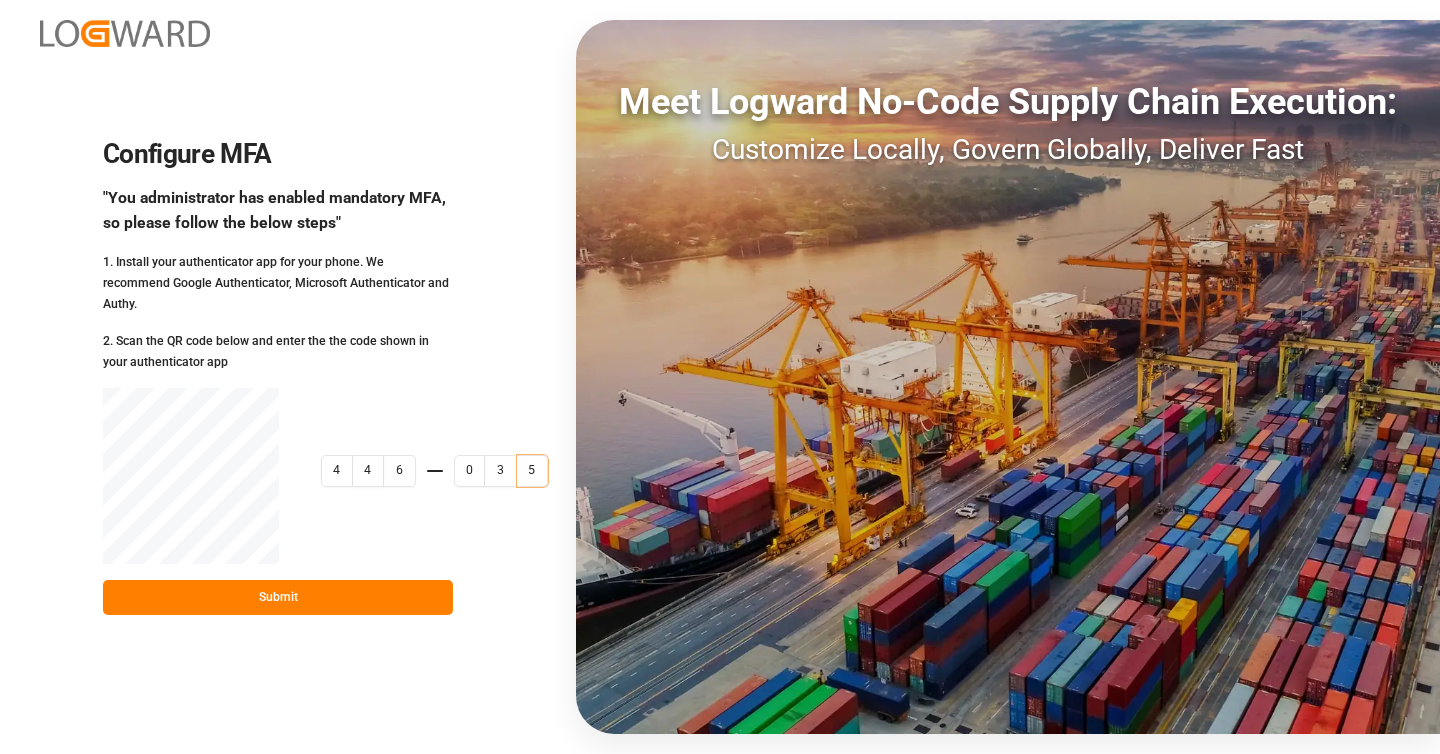 type on "446035" 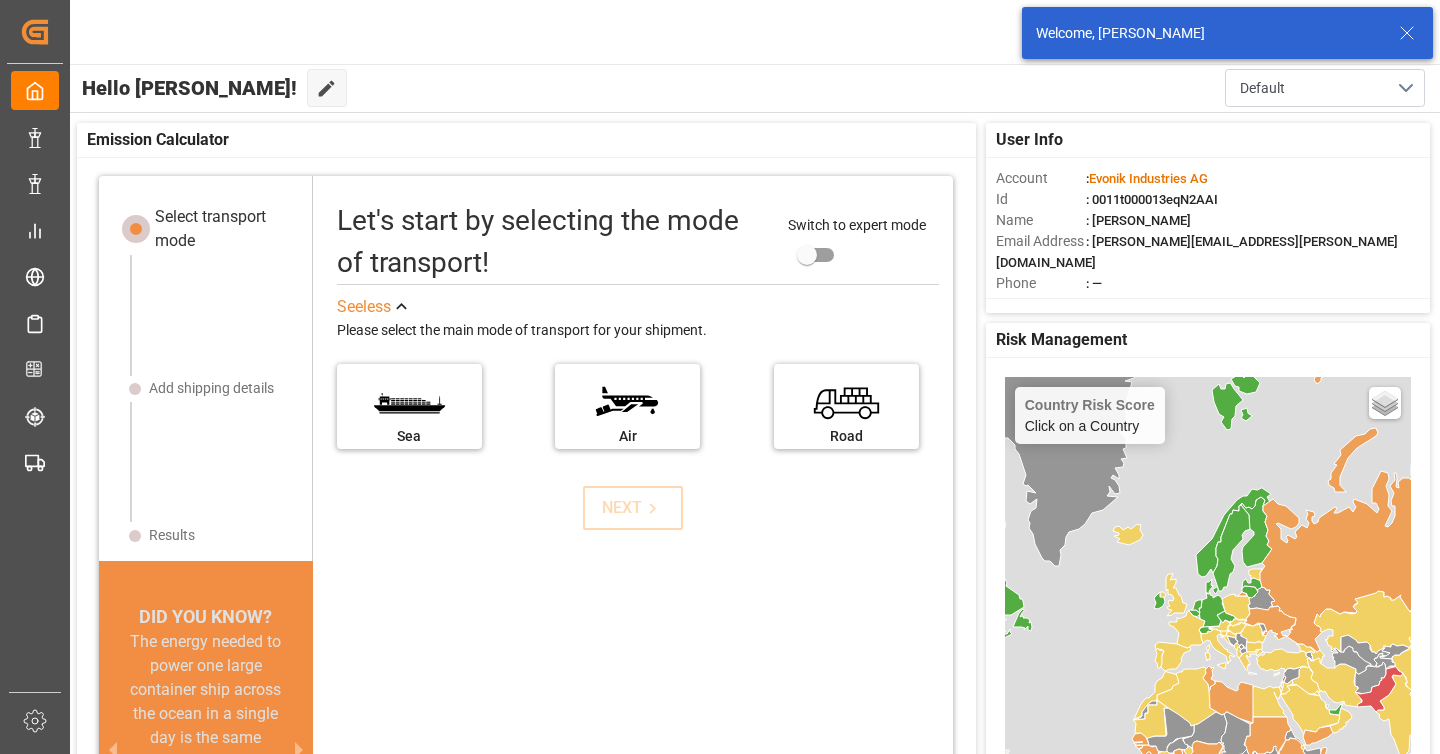 click 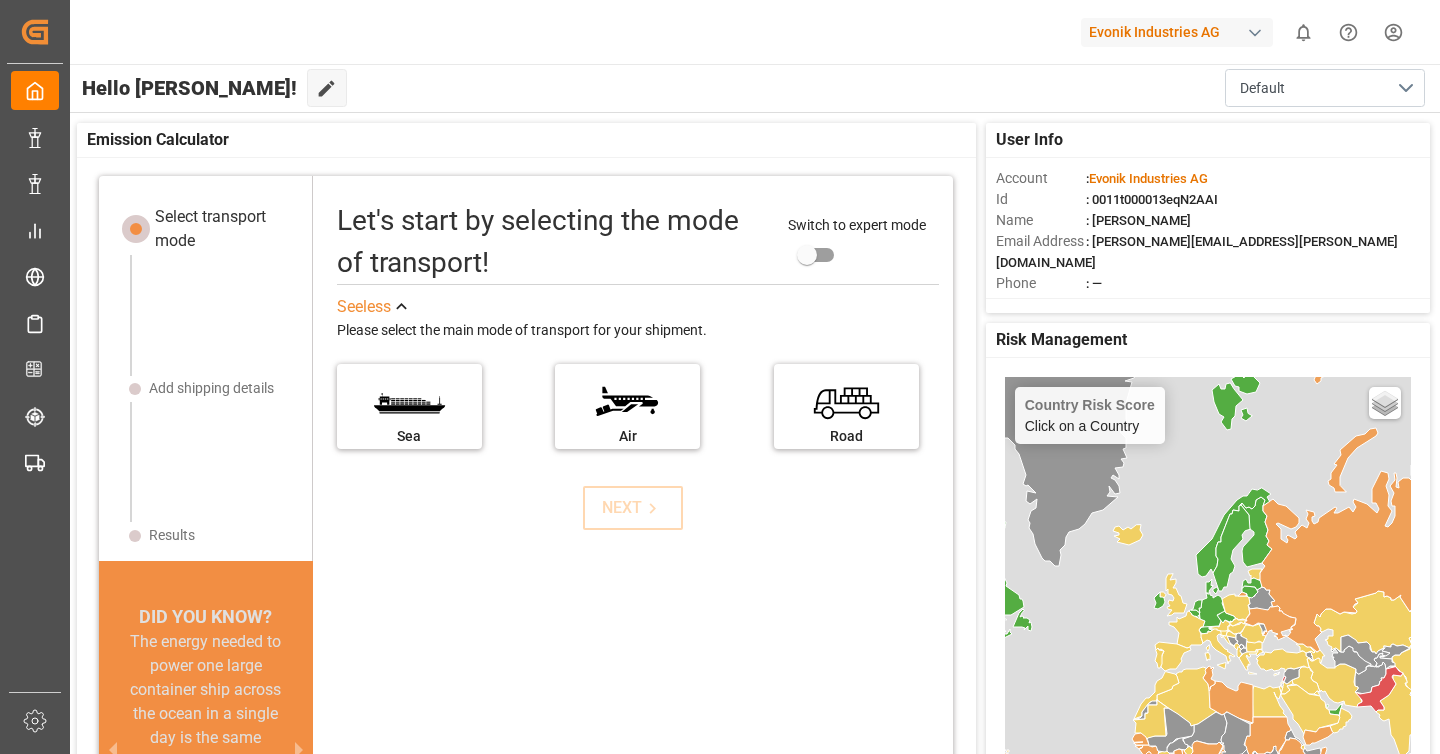 click on "Evonik Industries AG" at bounding box center [1177, 32] 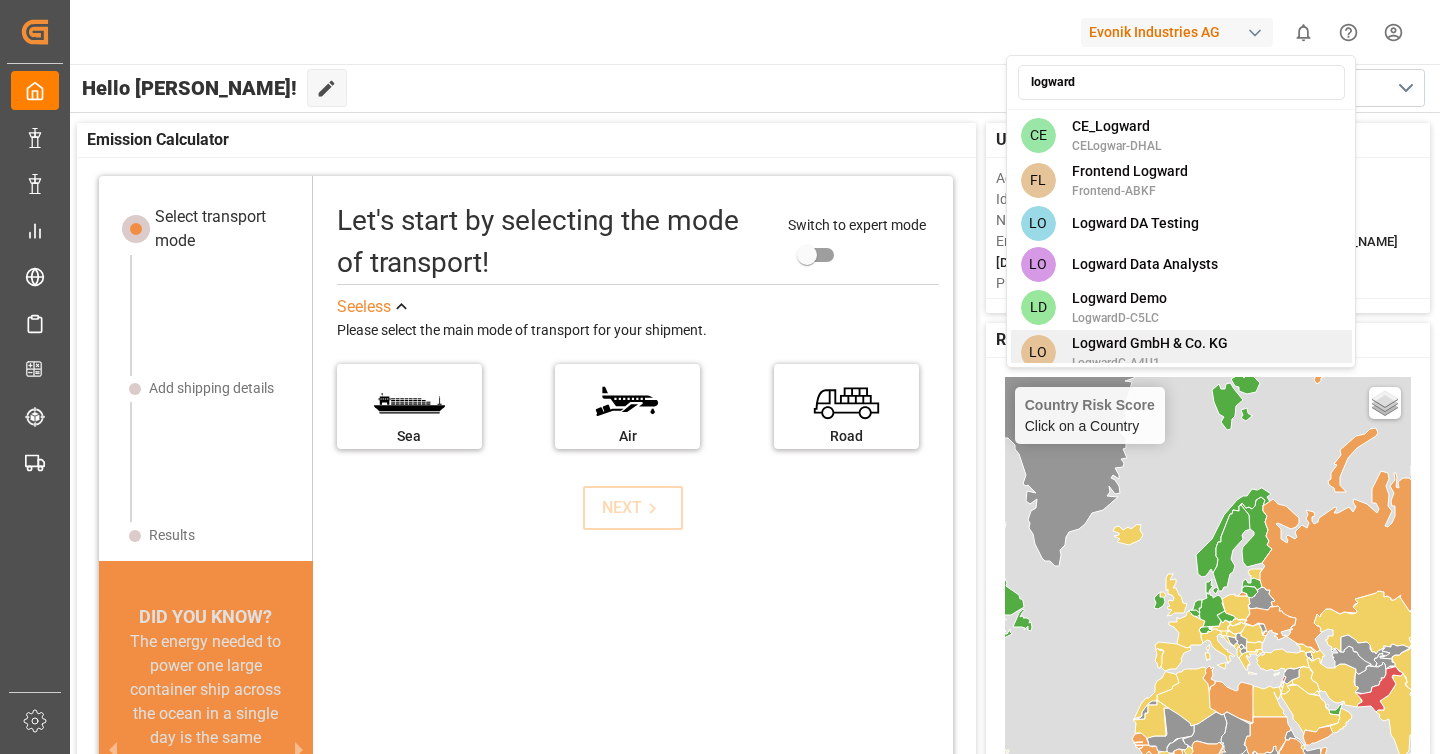 type on "logward" 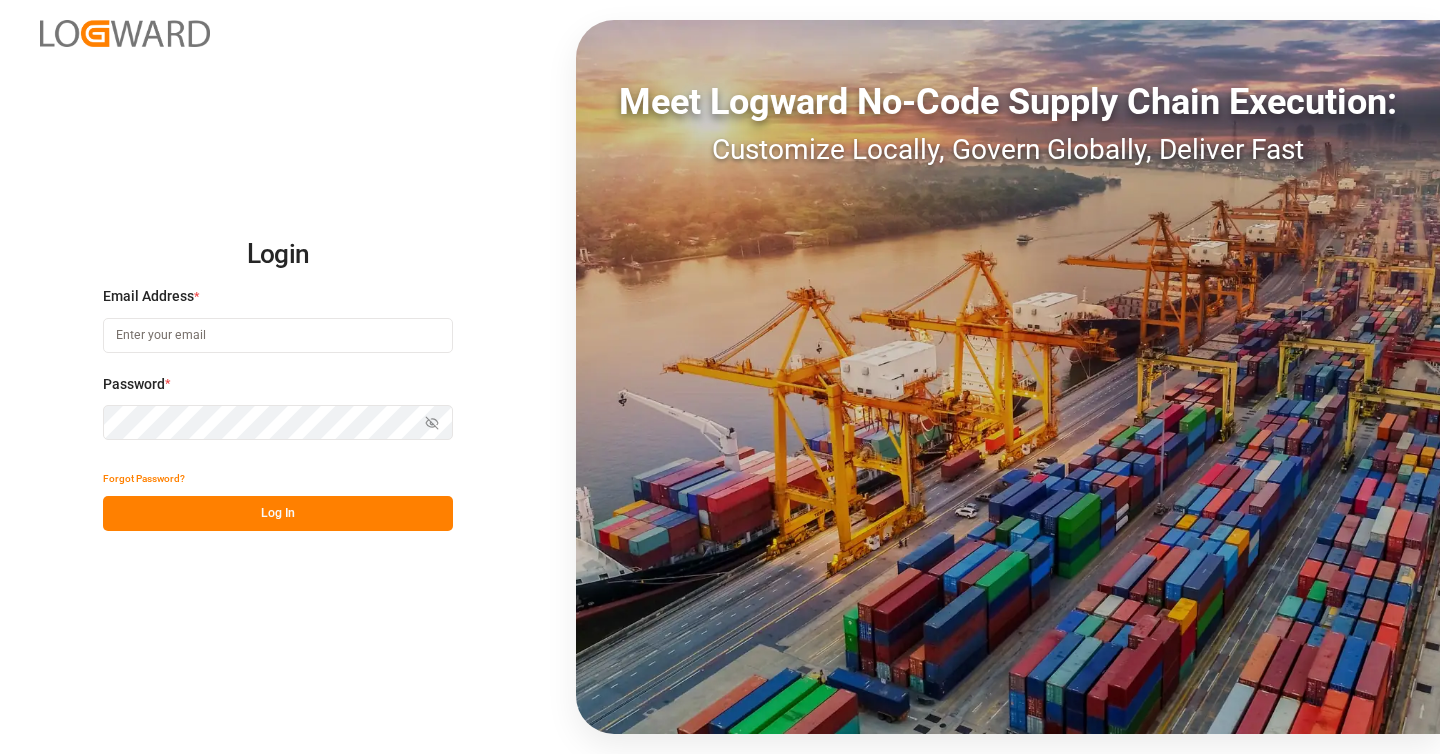 scroll, scrollTop: 0, scrollLeft: 0, axis: both 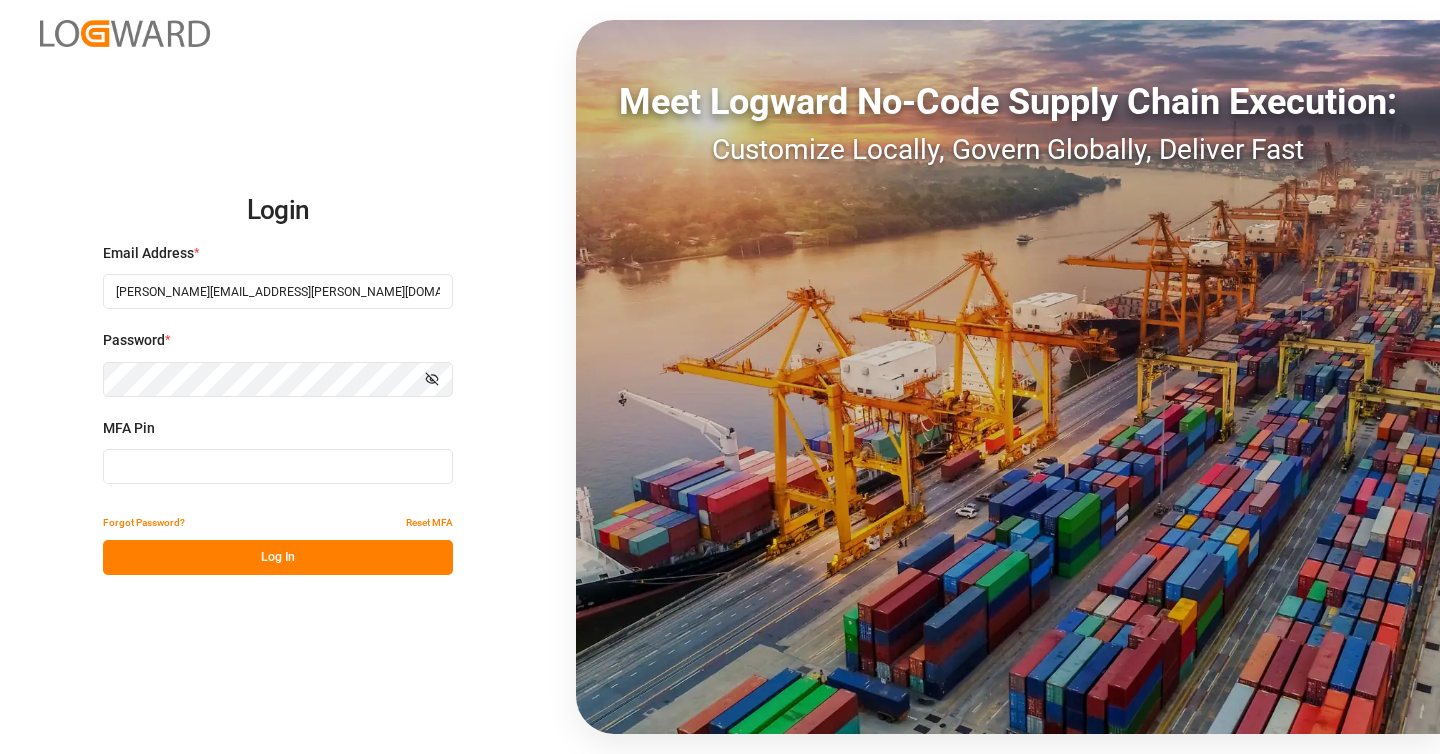 type on "537981" 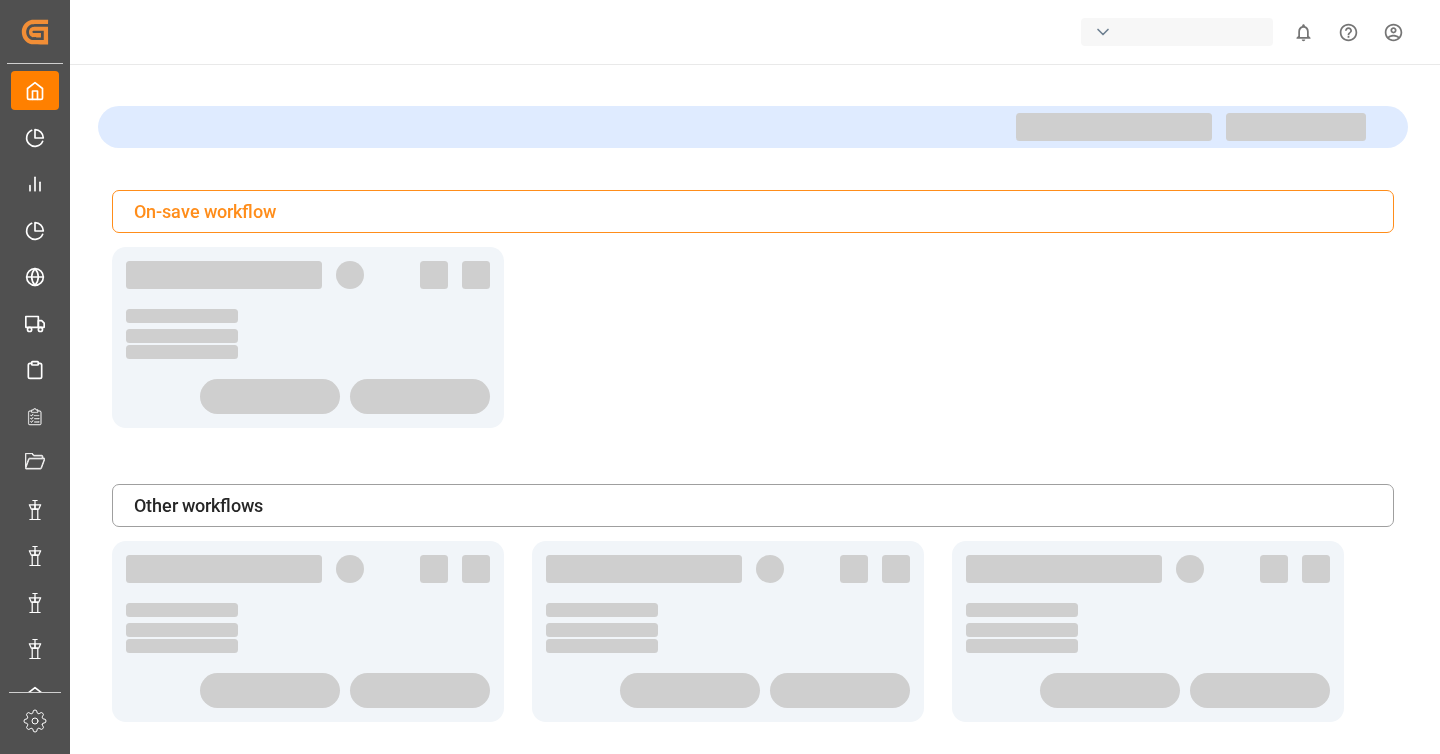 scroll, scrollTop: 0, scrollLeft: 0, axis: both 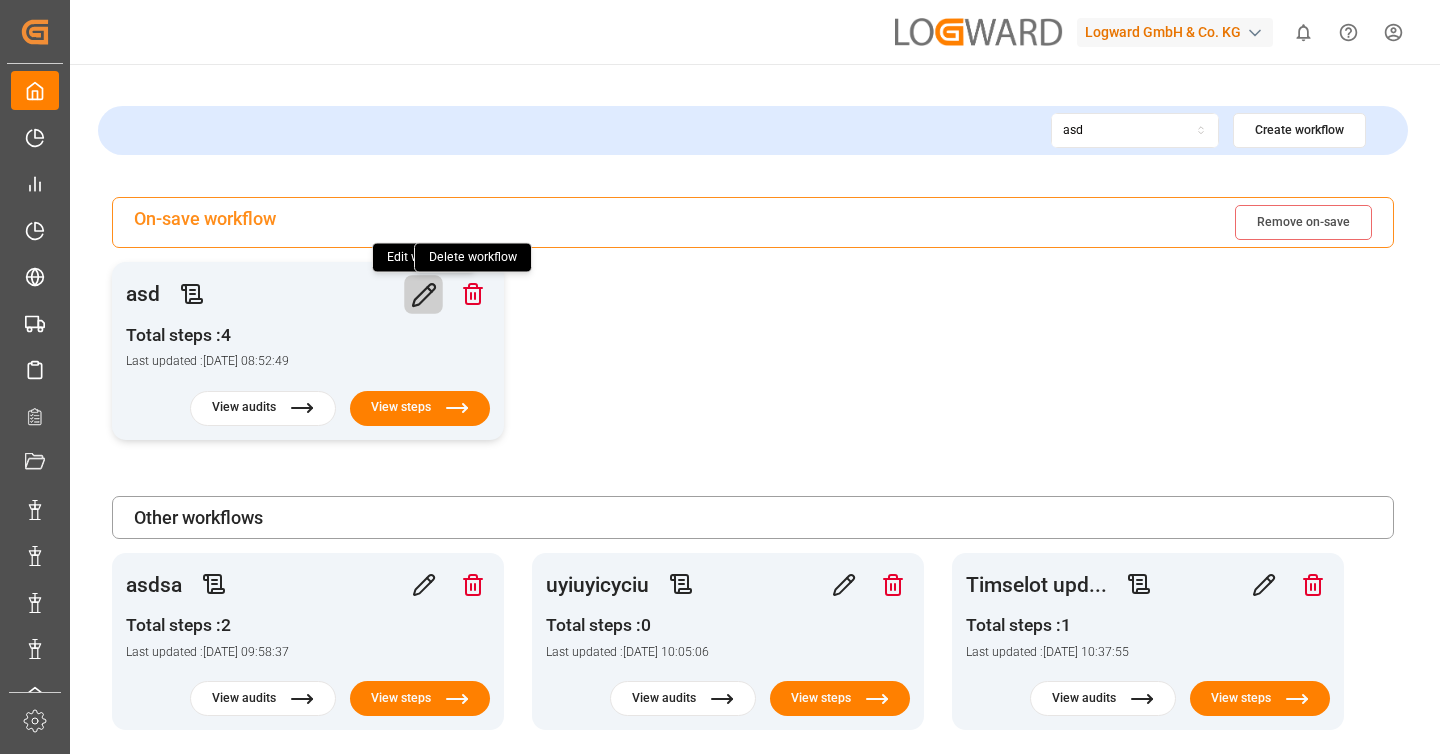 click 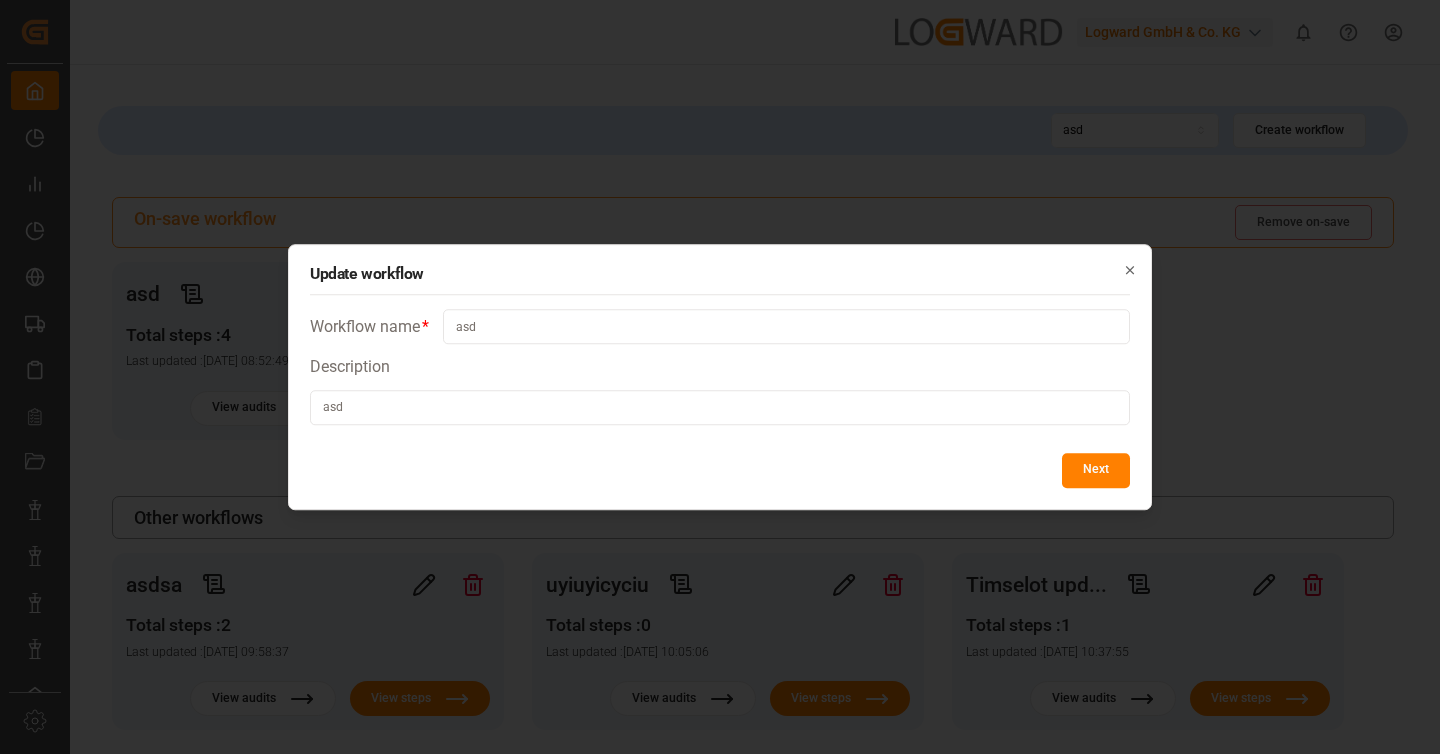 click on "Update workflow Workflow name * asd Description  asd Next Close" at bounding box center [720, 377] 